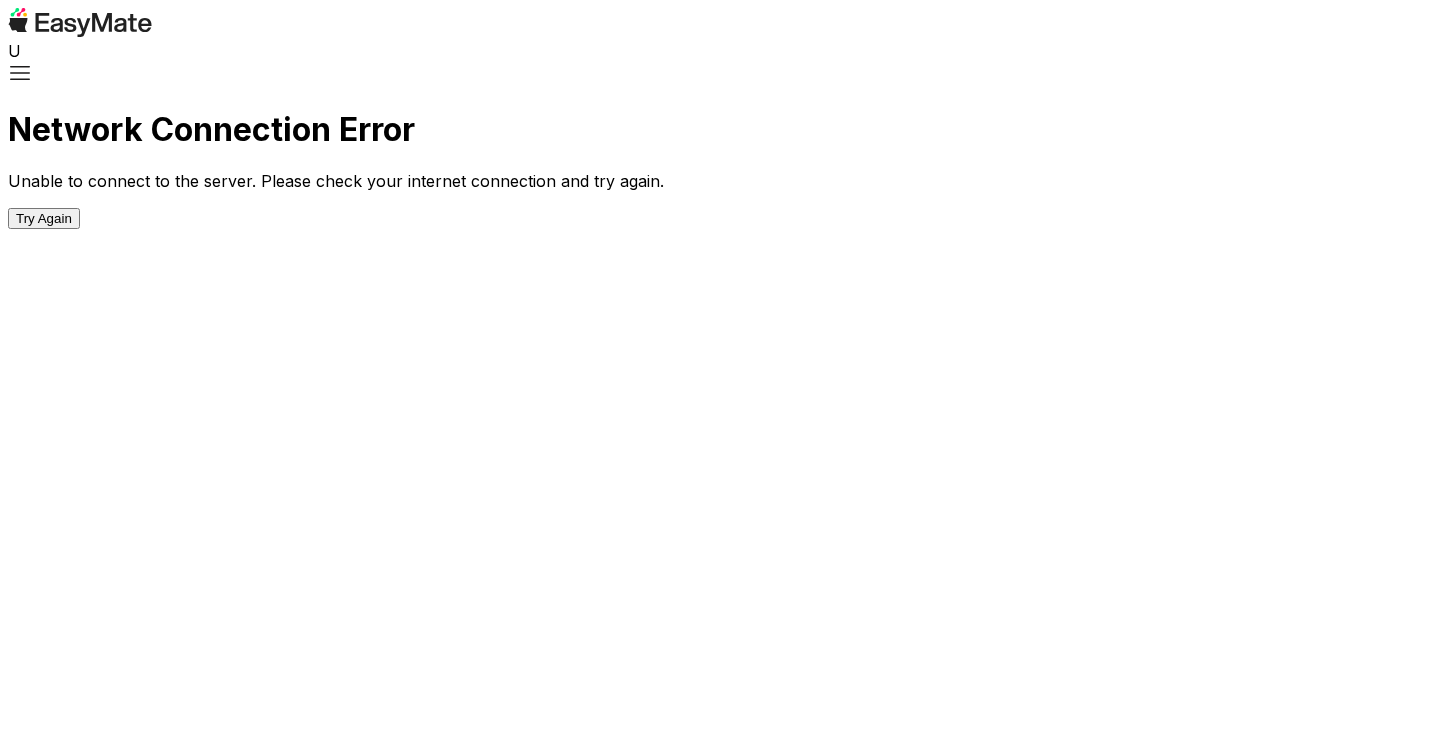 scroll, scrollTop: 0, scrollLeft: 0, axis: both 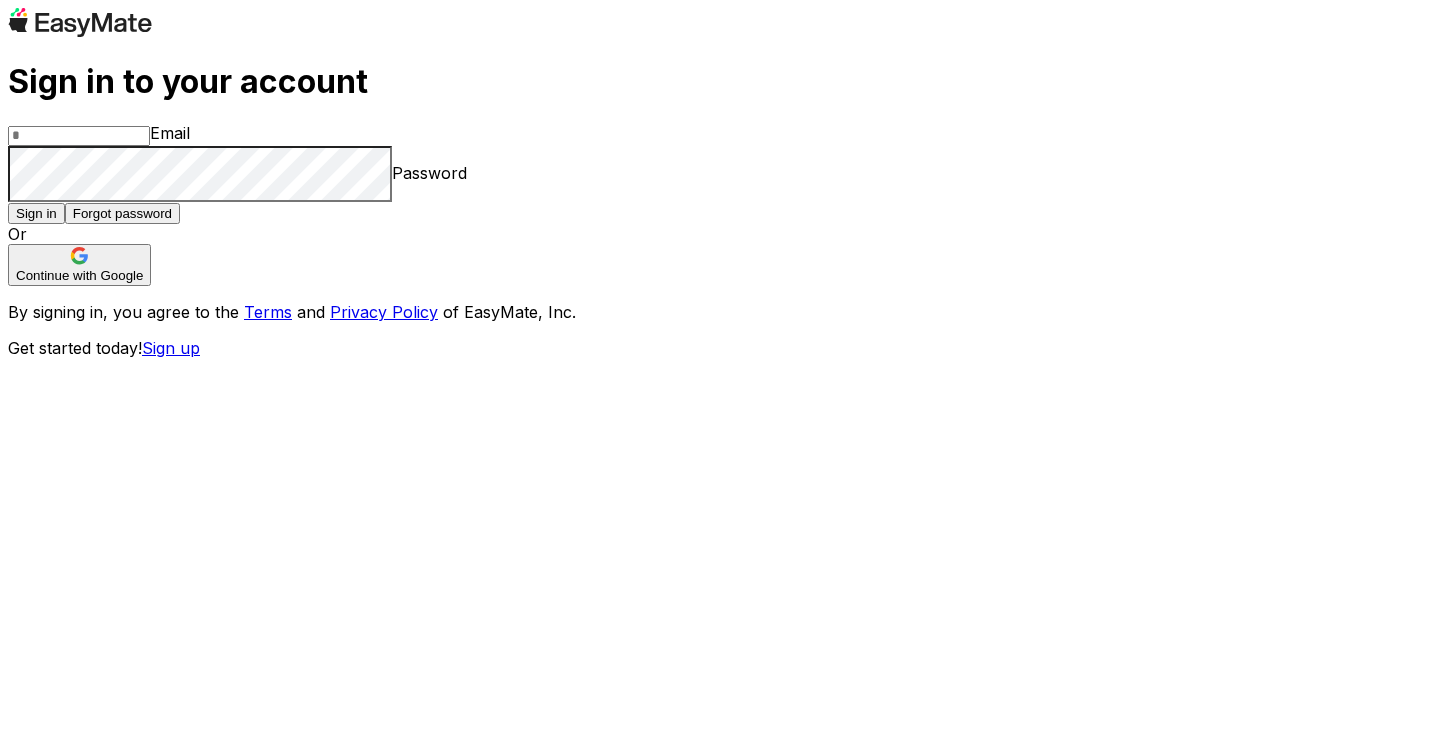 click at bounding box center [79, 136] 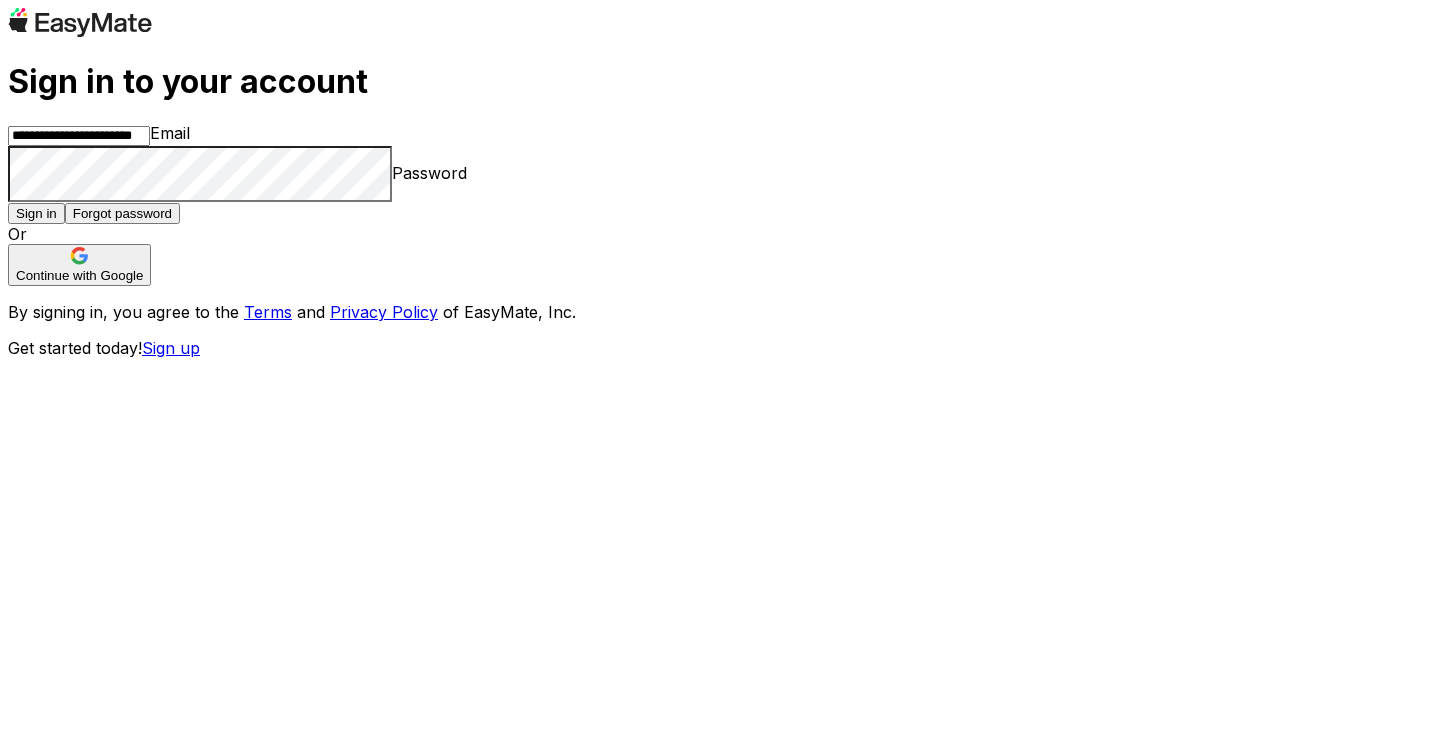 click on "Sign in" at bounding box center [36, 213] 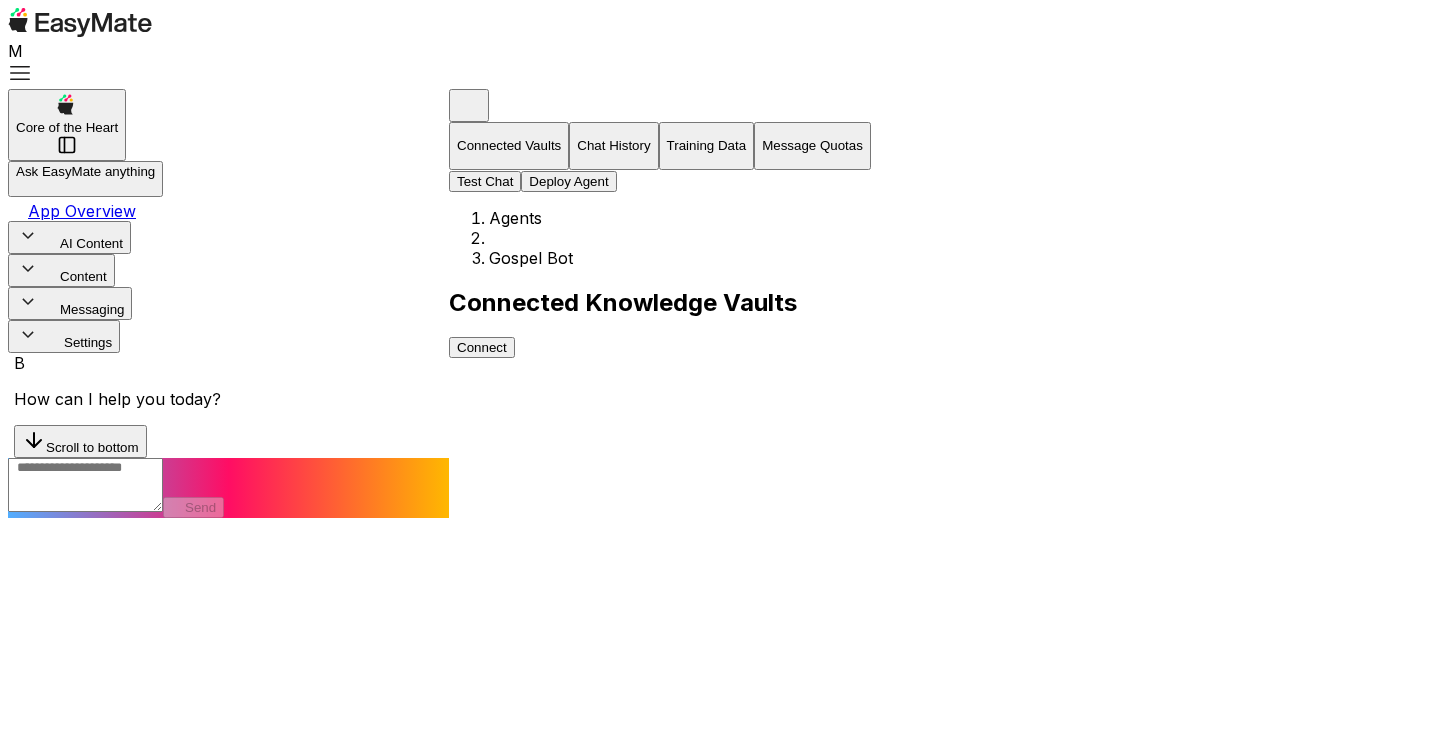 scroll, scrollTop: 0, scrollLeft: 0, axis: both 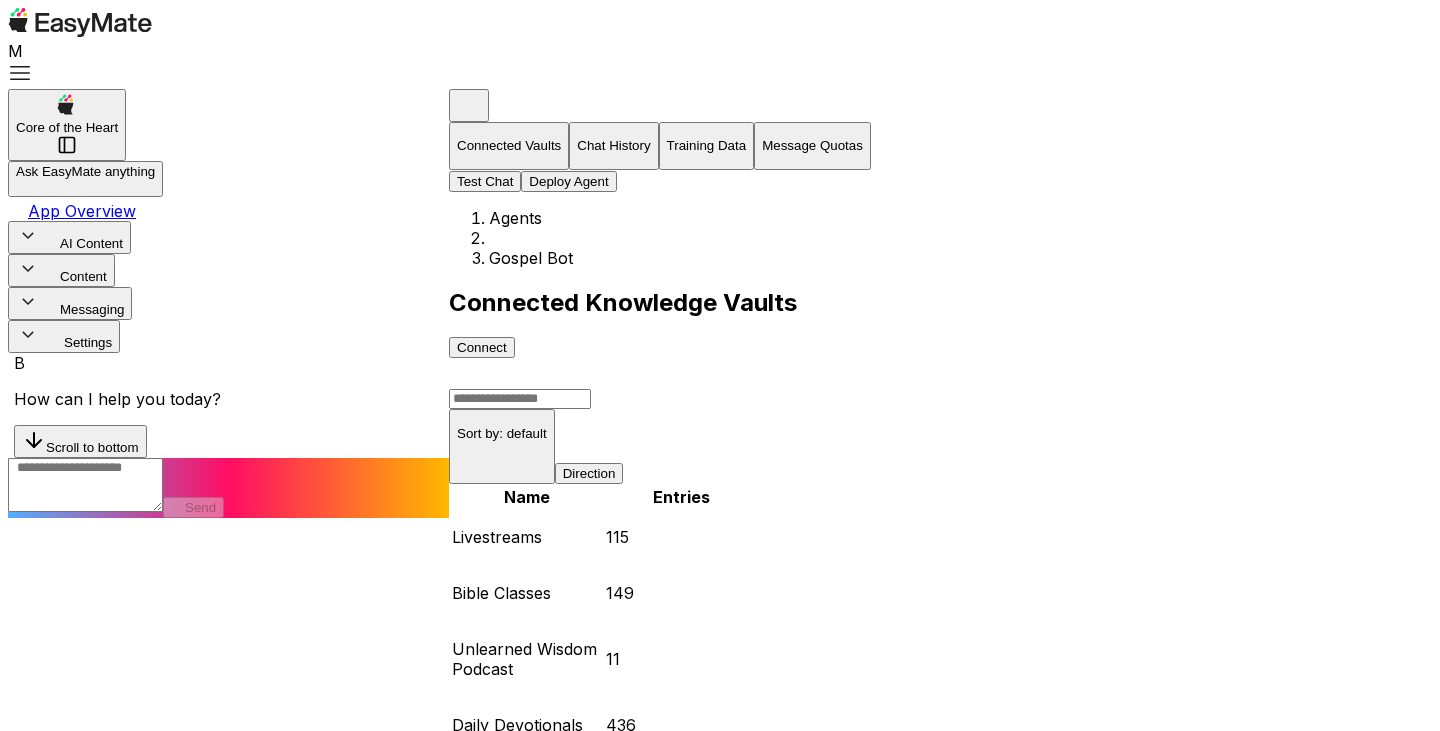 click on "Test Chat" at bounding box center (485, 181) 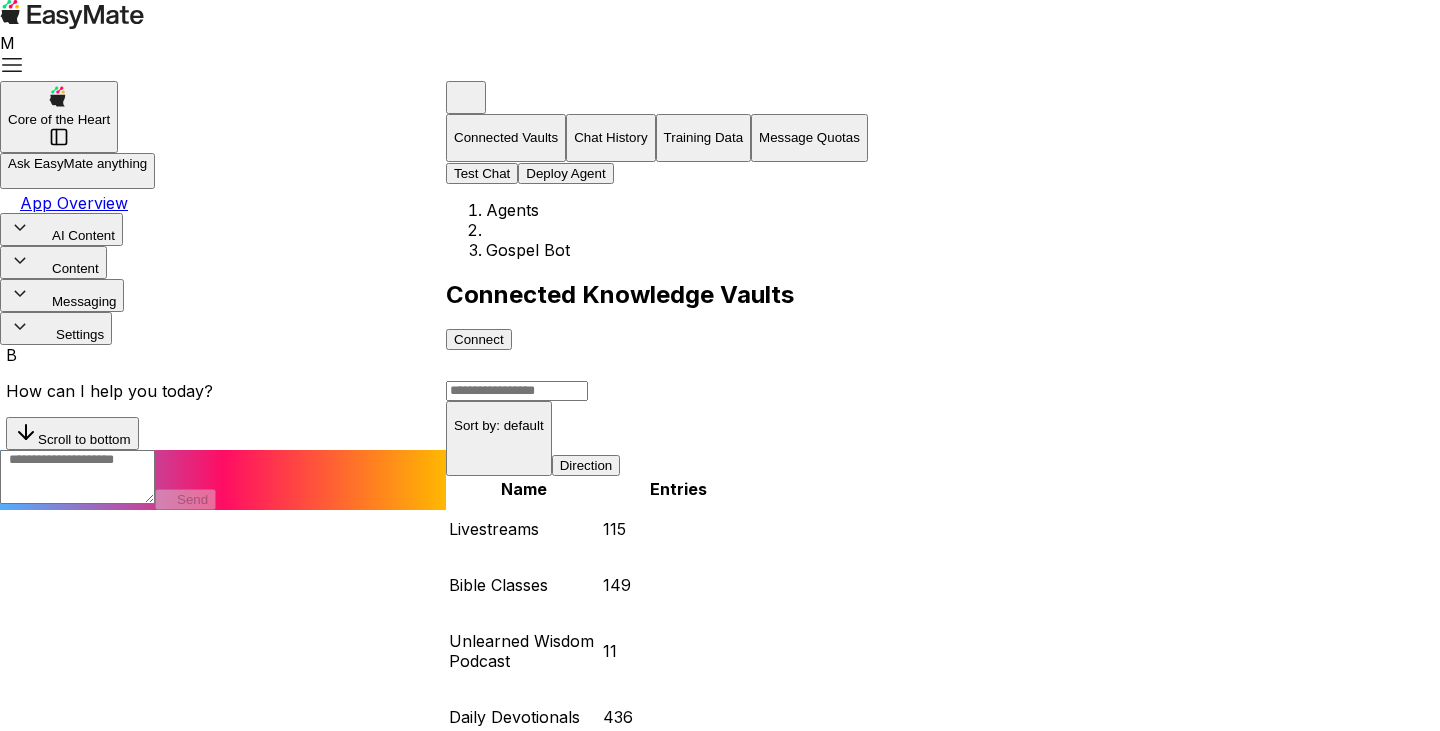 click at bounding box center [77, 1159] 